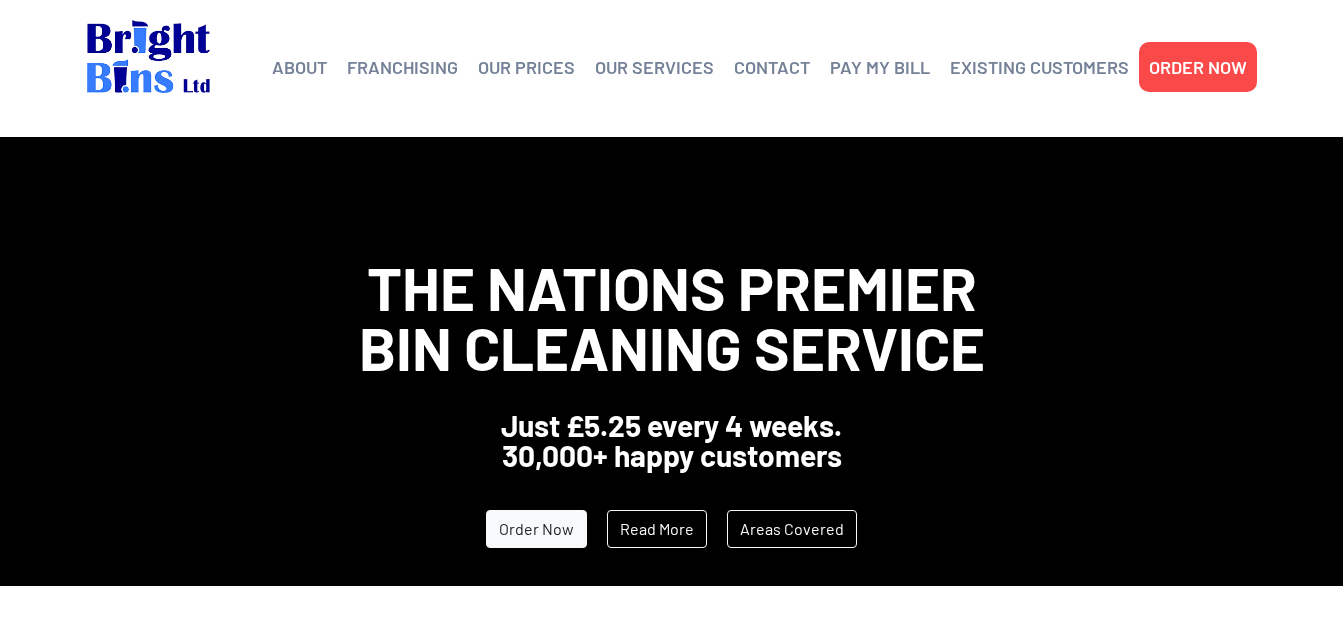 scroll, scrollTop: 0, scrollLeft: 0, axis: both 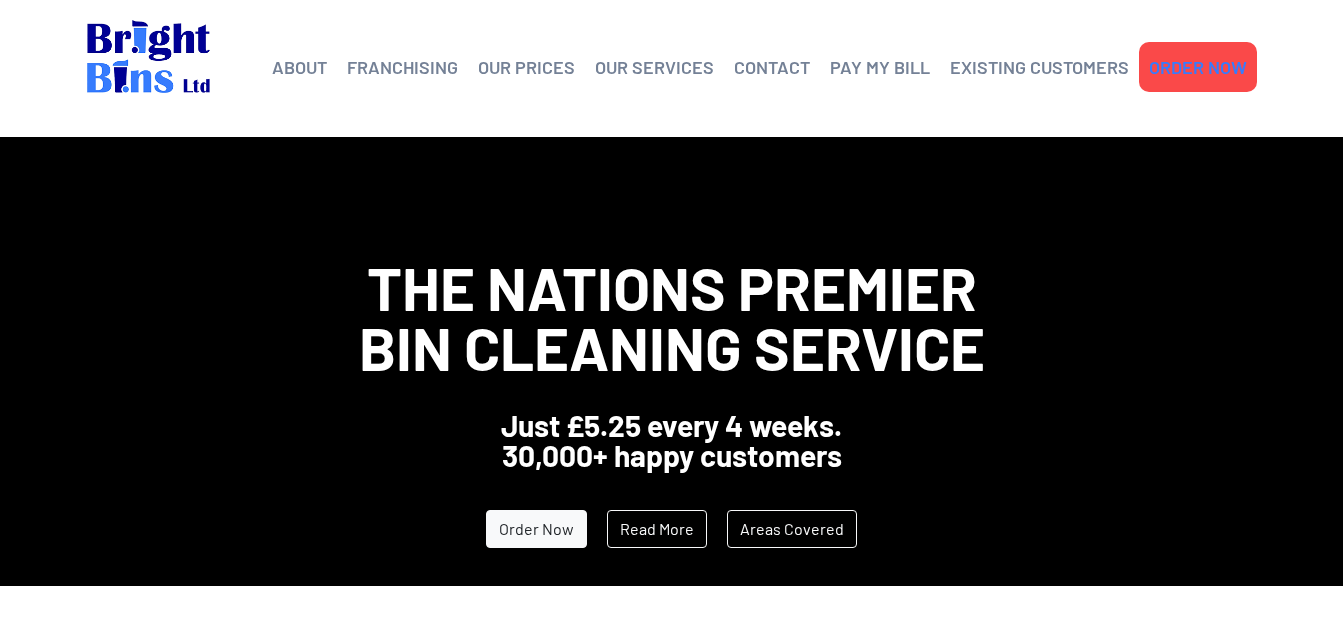 click on "ORDER NOW" at bounding box center (1198, 67) 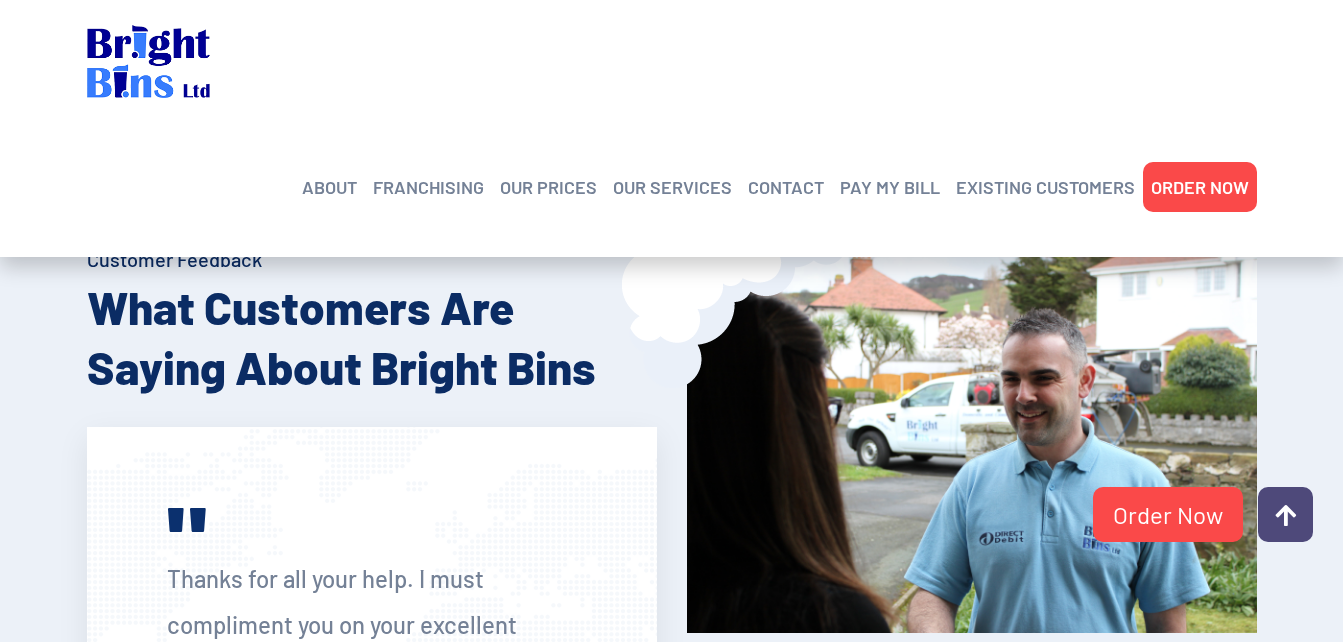 scroll, scrollTop: 3520, scrollLeft: 0, axis: vertical 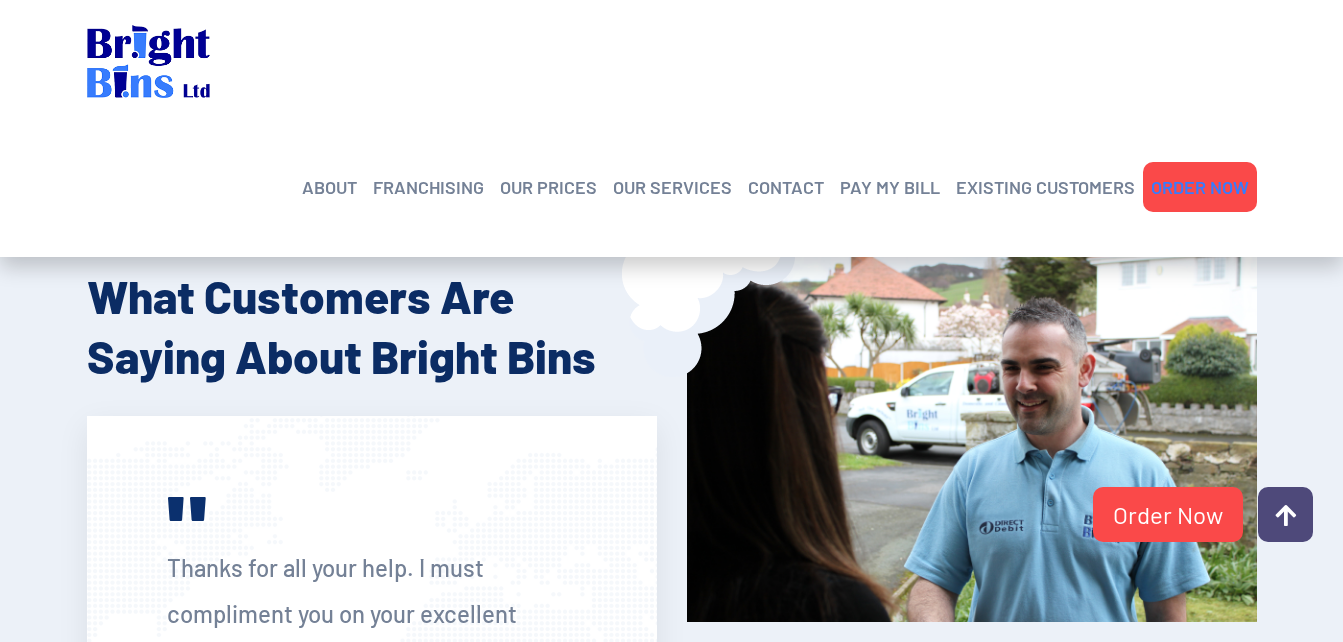 click on "ORDER NOW" at bounding box center [1200, 187] 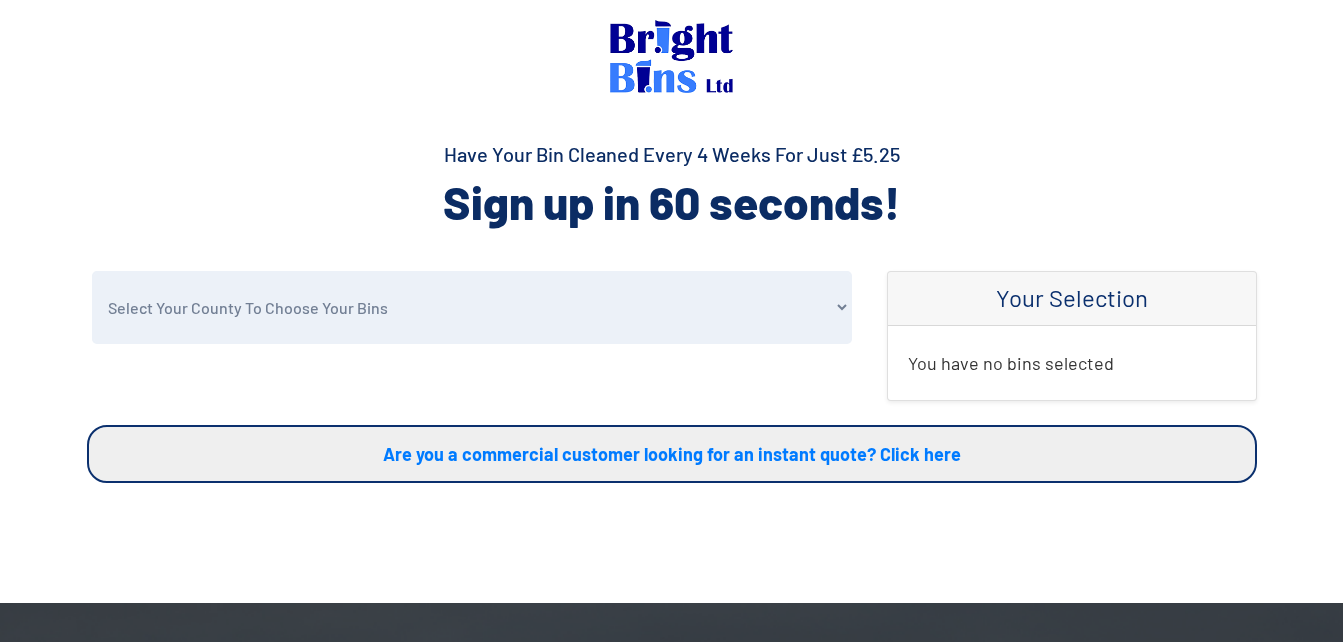 scroll, scrollTop: 0, scrollLeft: 0, axis: both 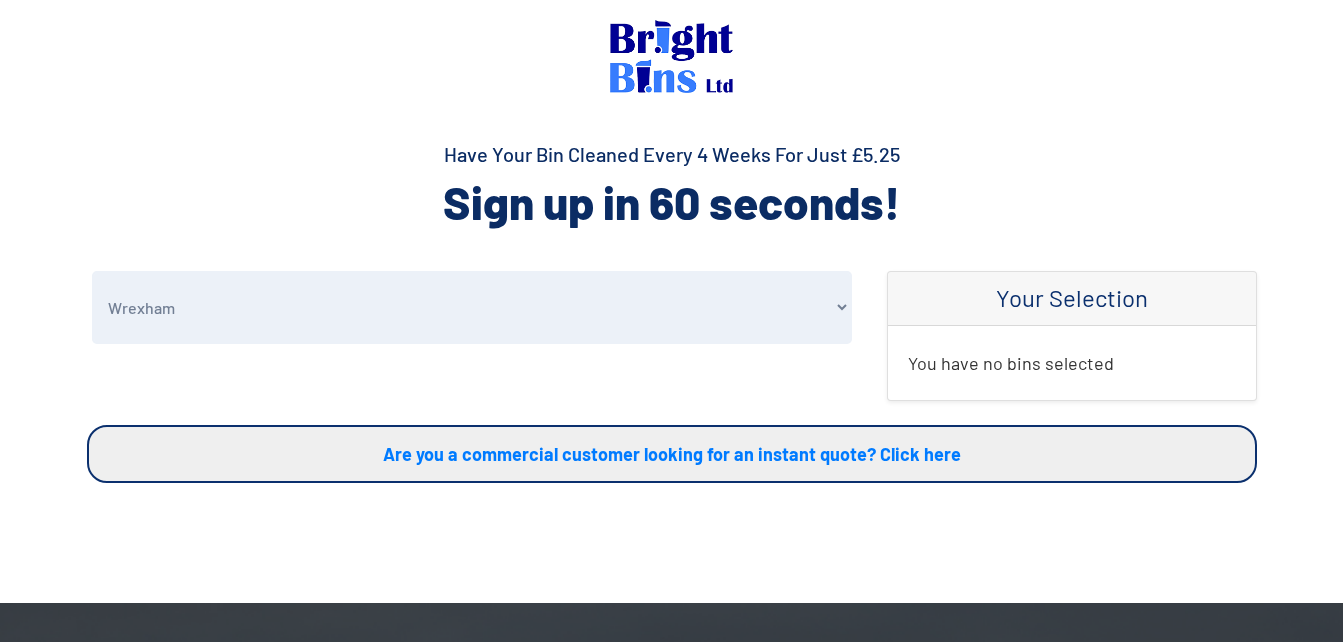 click on "Select Your County To Choose Your Bins Cheshire Conwy Denbighshire Flintshire Shropshire Wirral Wrexham Warrington Halton Other" at bounding box center [472, 307] 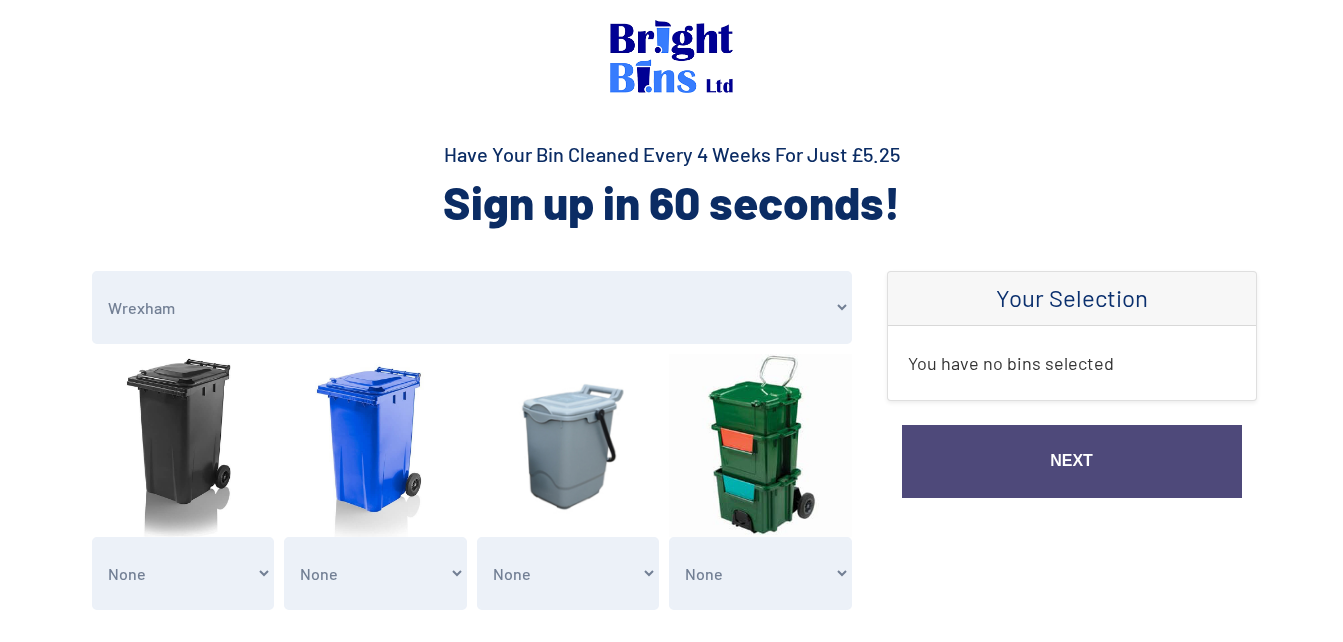 select on "Warrington" 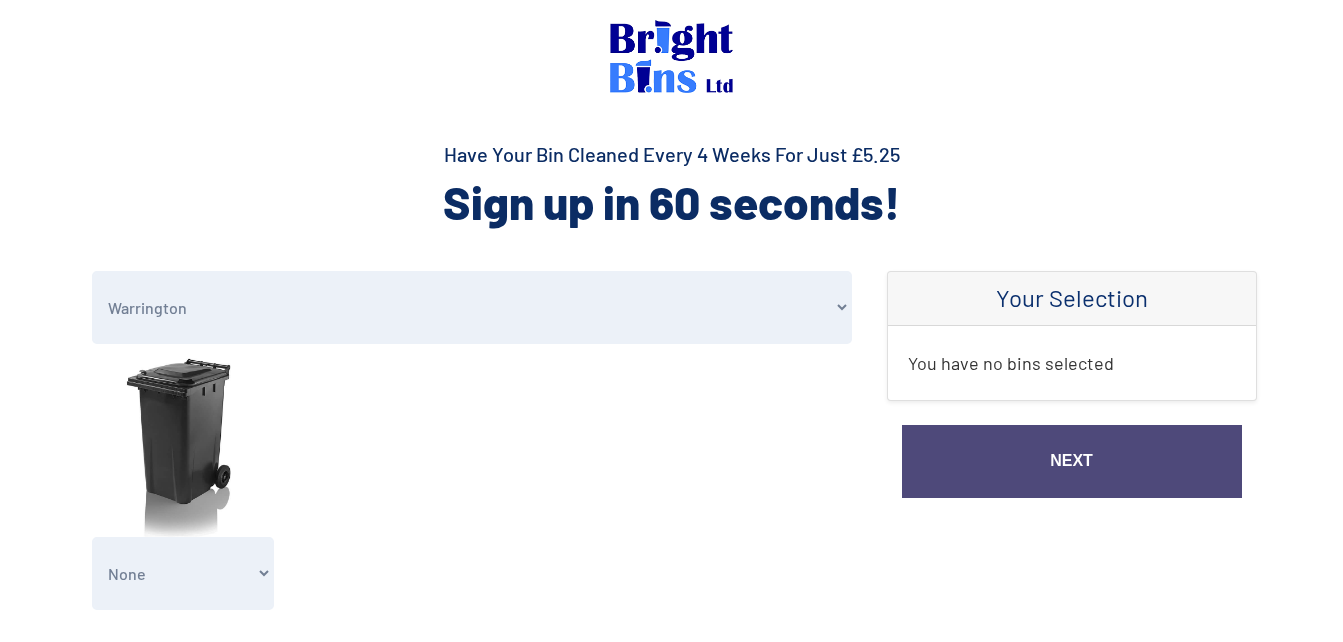 click on "ABOUT  Helping the Environment Franchising Bright Bins Frequently Asked Questions FRANCHISING Helping the Environment Franchising Bright Bins Frequently Asked Questions OUR PRICES  OUR SERVICES  Our Services Domestic Cleaning Commercial Cleaning Domestic Cleaning Commercial Cleaning CONTACT PAY MY BILL EXISTING CUSTOMERS Convert to To Direct Debit ORDER NOW Have Your Bin Cleaned Every 4 Weeks For Just £5.25 Sign up in 60 seconds! Select Your County To Choose Your Bins Cheshire Conwy Denbighshire Flintshire Shropshire Wirral Wrexham Warrington Halton Other None General Waste Bin - X1 (£5.25) General Waste Bin - X2 (£10.50) General Waste Bin - X3 (£15.75) General Waste Bin - X4 (£21.00) General Waste Bin - X5 (£26.25) By setting up payment on step 3 and confirming your order, you are agreeing to our  Terms and Conditions Back Next Your Selection You have no bins selected Next Are you a commercial customer looking for an instant quote? Click here Why Bright Bins We are THE bin cleaning professionals " Rhyl" at bounding box center (671, 1598) 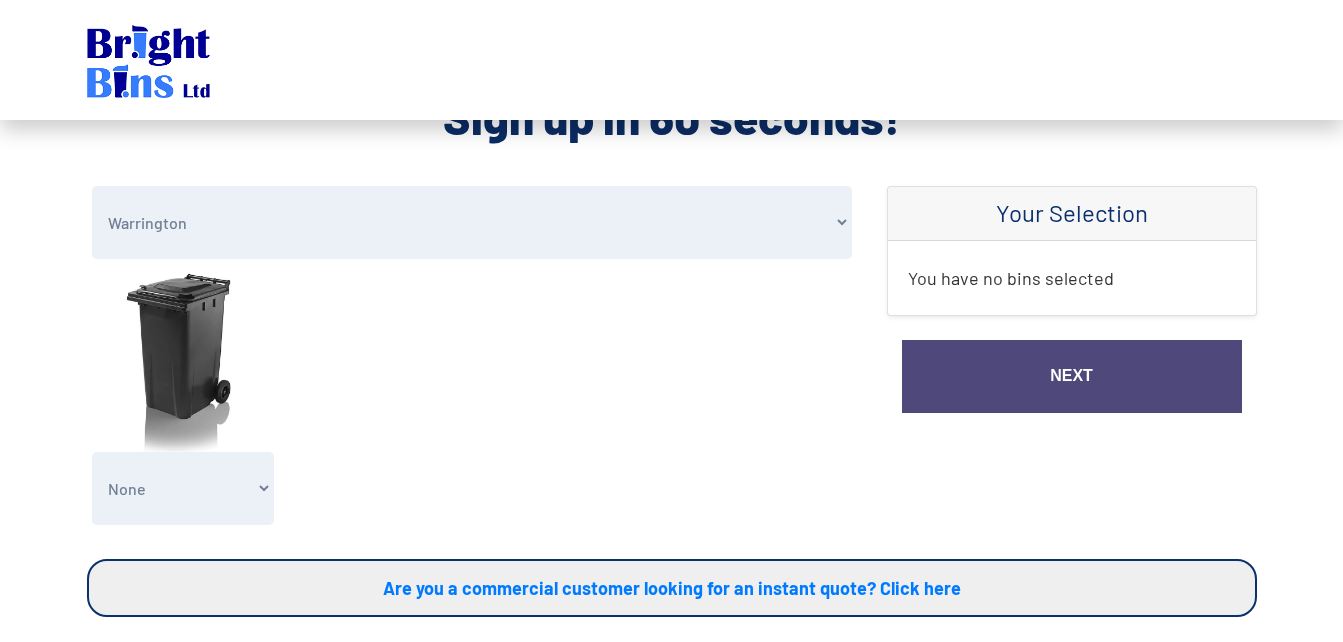 scroll, scrollTop: 160, scrollLeft: 0, axis: vertical 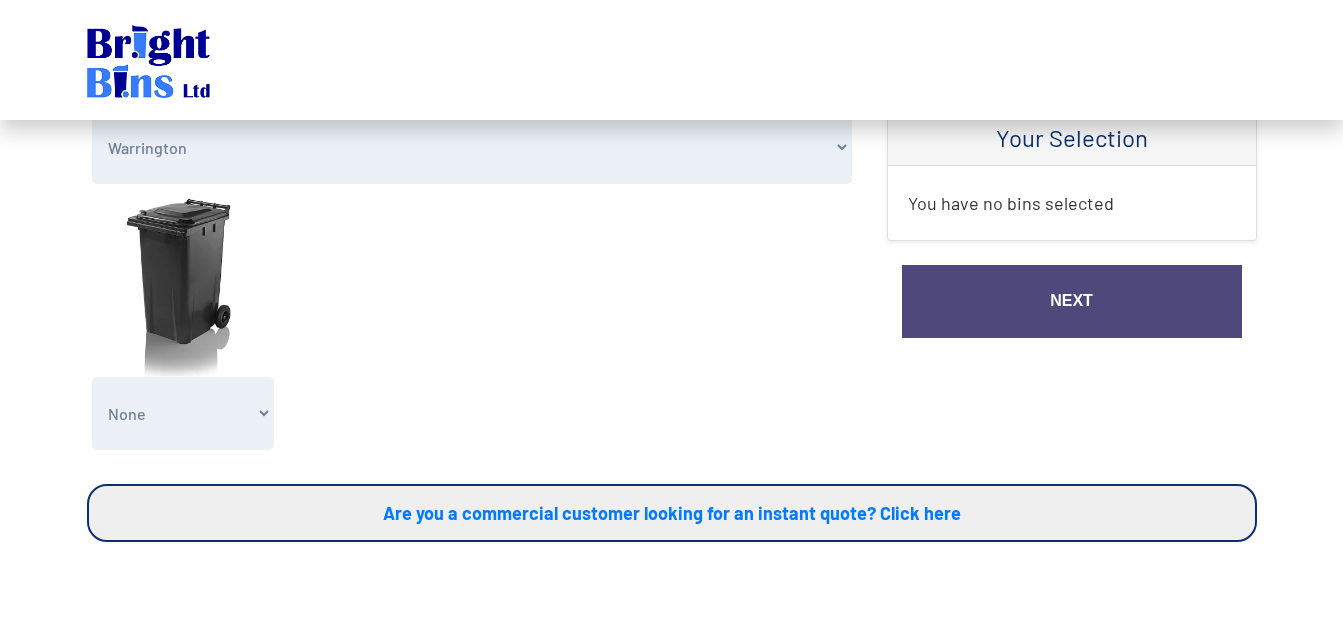 click on "None General Waste Bin - X1 (£5.25) General Waste Bin - X2 (£10.50) General Waste Bin - X3 (£15.75) General Waste Bin - X4 (£21.00) General Waste Bin - X5 (£26.25)" at bounding box center (183, 413) 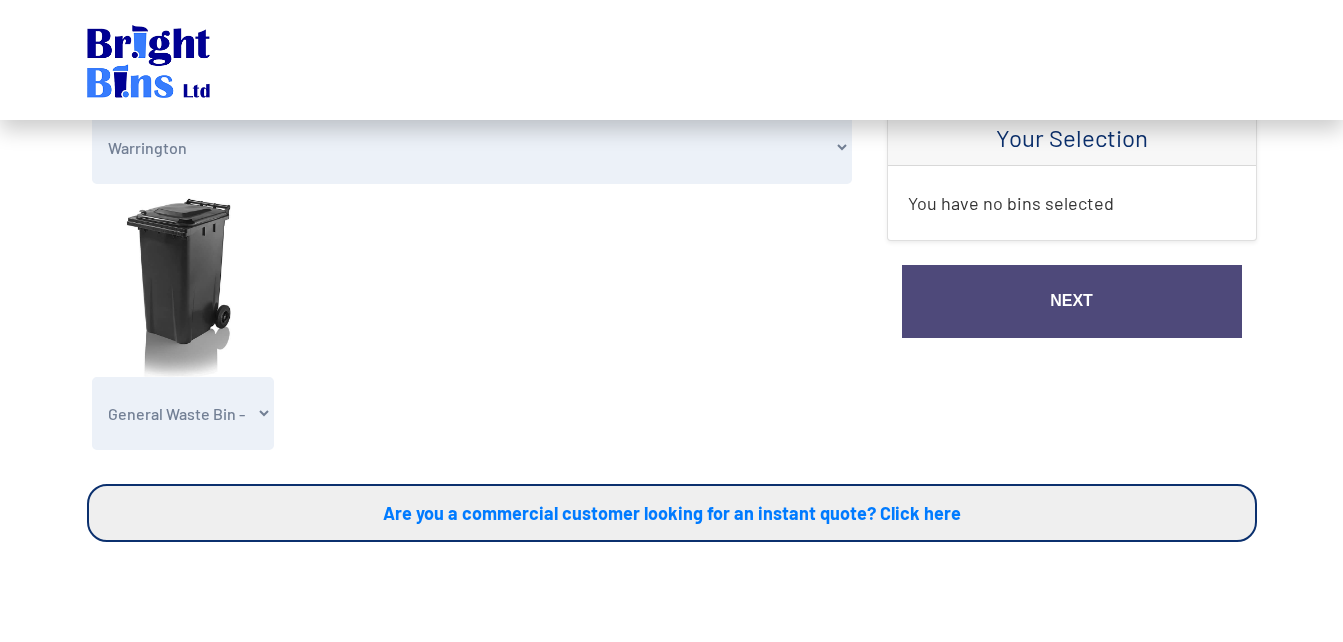 click on "None General Waste Bin - X1 (£5.25) General Waste Bin - X2 (£10.50) General Waste Bin - X3 (£15.75) General Waste Bin - X4 (£21.00) General Waste Bin - X5 (£26.25)" at bounding box center (183, 413) 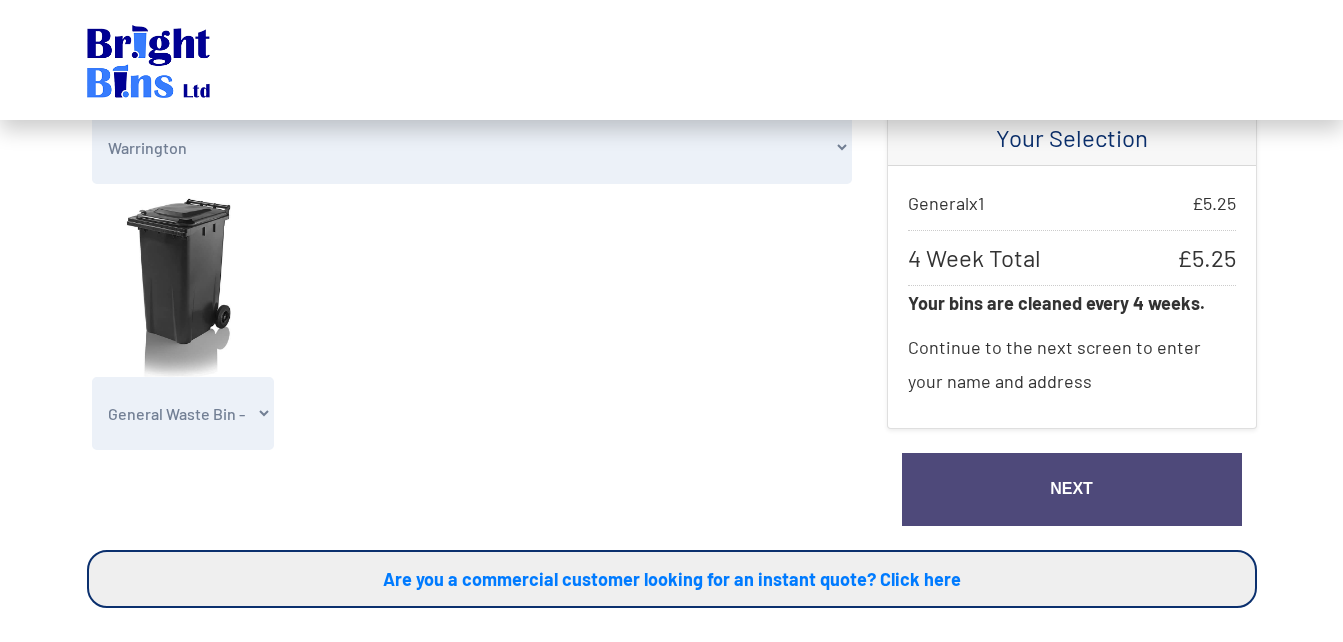 select on "0" 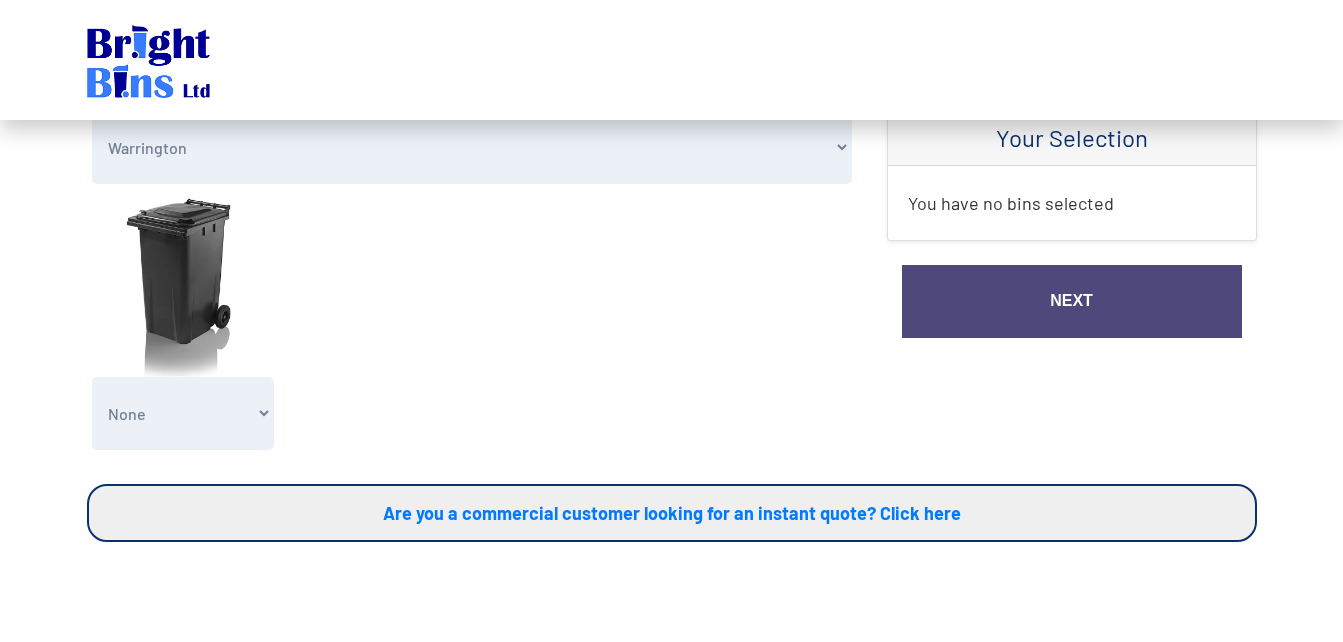 click on "Select Your County To Choose Your Bins Cheshire Conwy Denbighshire Flintshire Shropshire Wirral Wrexham Warrington Halton Other" at bounding box center [472, 147] 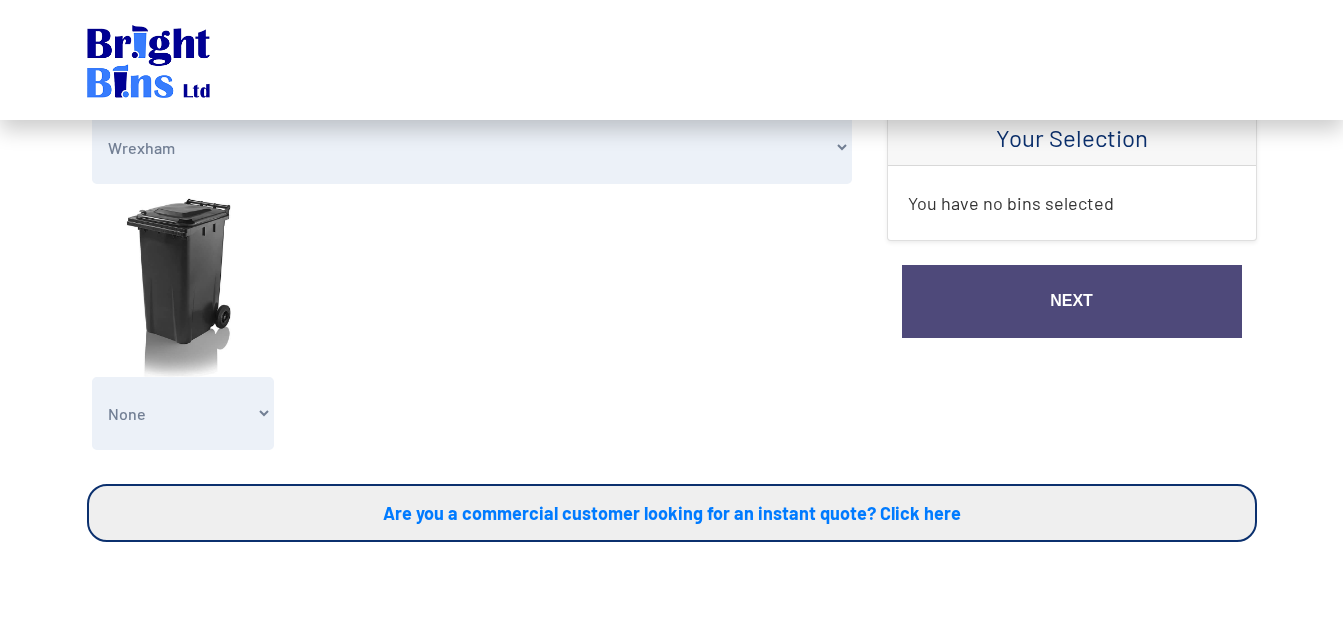 click on "Select Your County To Choose Your Bins Cheshire Conwy Denbighshire Flintshire Shropshire Wirral Wrexham Warrington Halton Other" at bounding box center [472, 147] 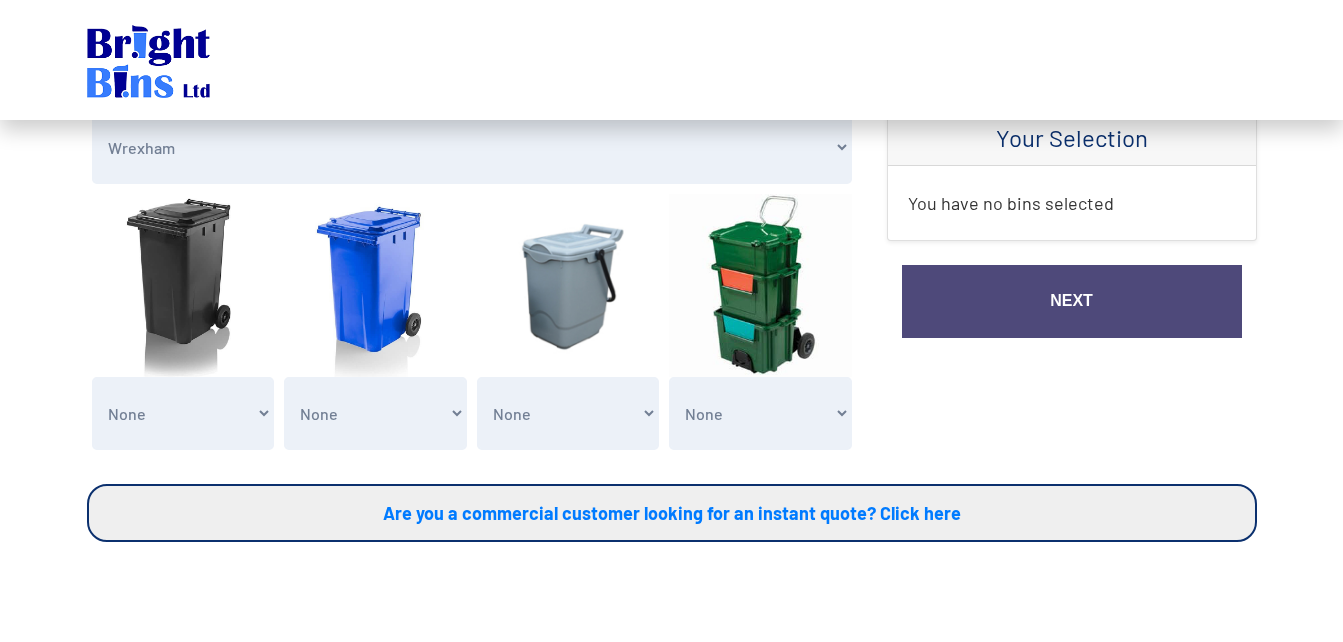 click on "None Recycling System Waste Bin - X1 (£5.25) Recycling System Waste Bin - X2 (£10.50) Recycling System Waste Bin - X3 (£15.75) Recycling System Waste Bin - X4 (£21.00) Recycling System Waste Bin - X5 (£26.25)" at bounding box center [760, 413] 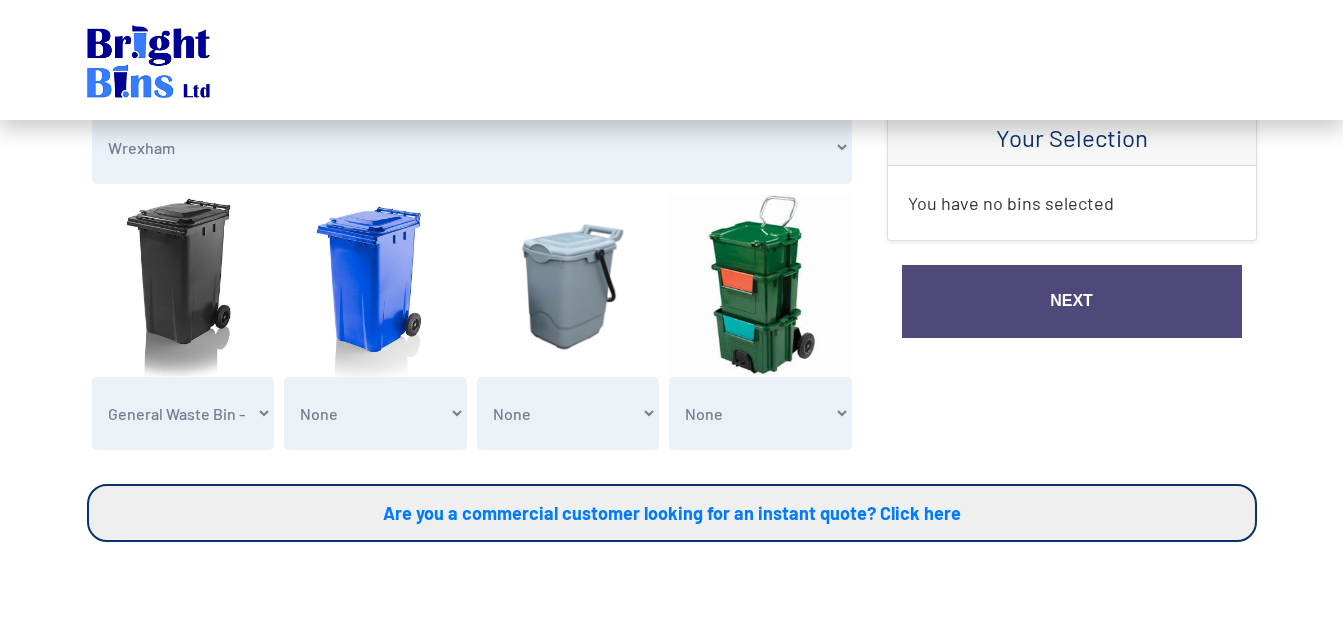 click on "None General Waste Bin - X1 (£5.25) General Waste Bin - X2 (£10.50) General Waste Bin - X3 (£15.75) General Waste Bin - X4 (£21.00) General Waste Bin - X5 (£26.25)" at bounding box center [183, 413] 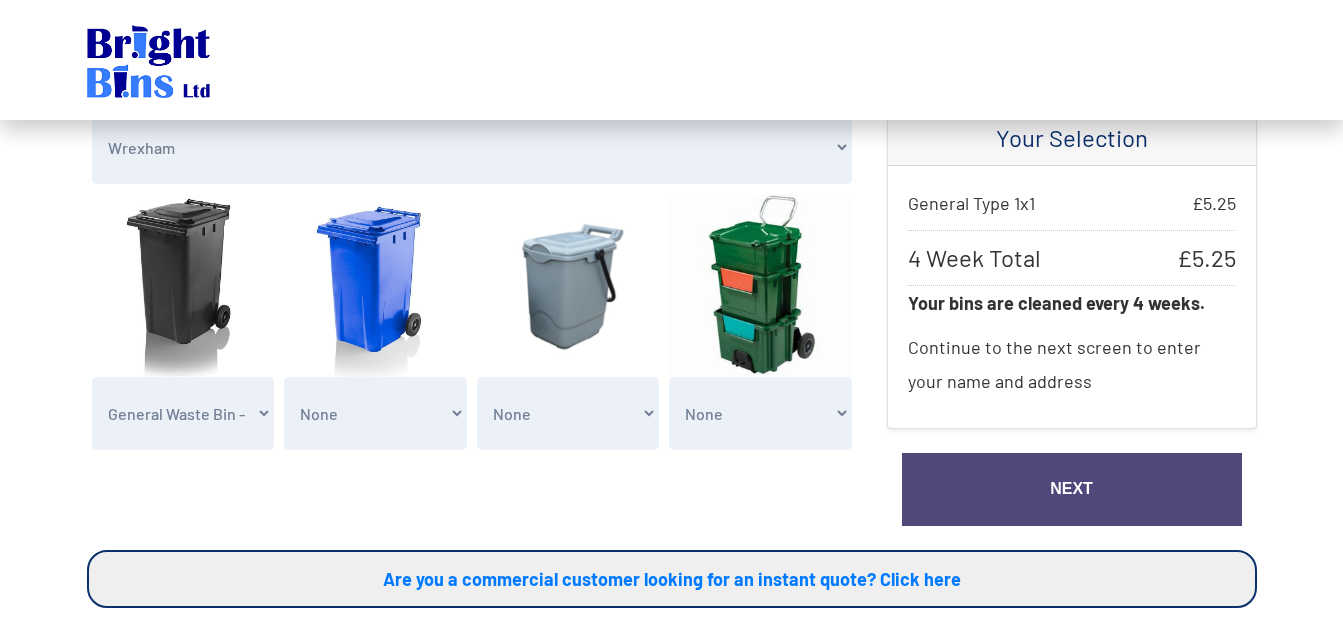 click on "Next" at bounding box center [1072, 489] 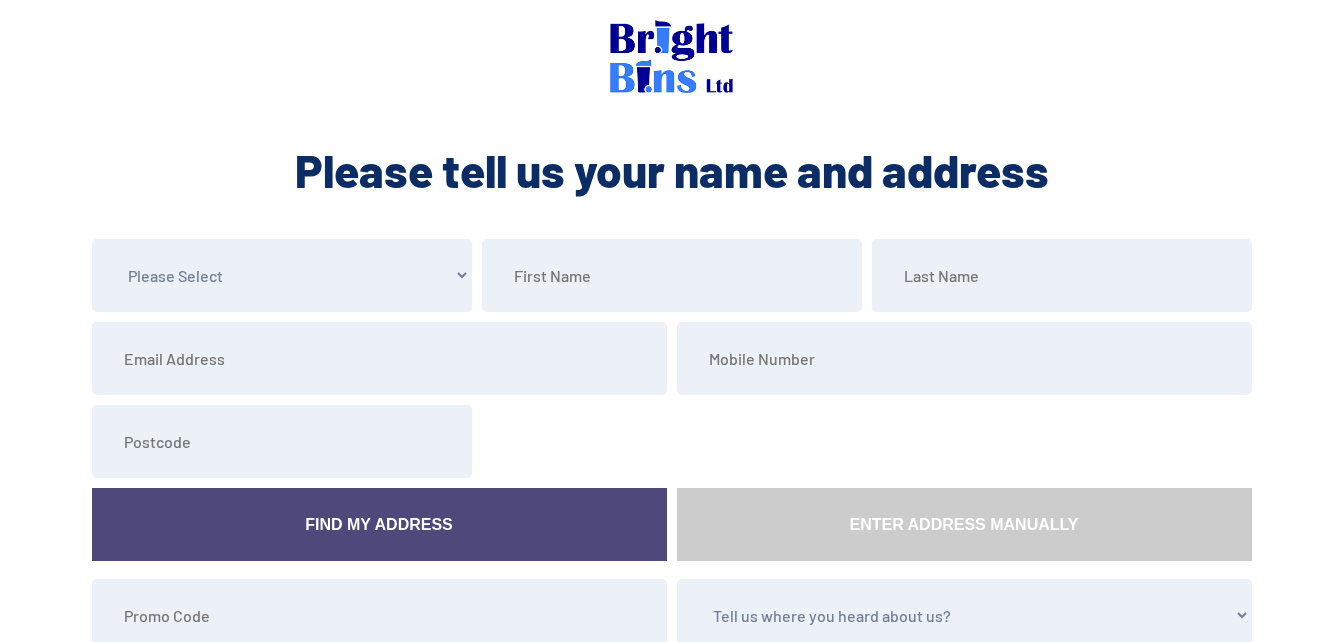scroll, scrollTop: 0, scrollLeft: 0, axis: both 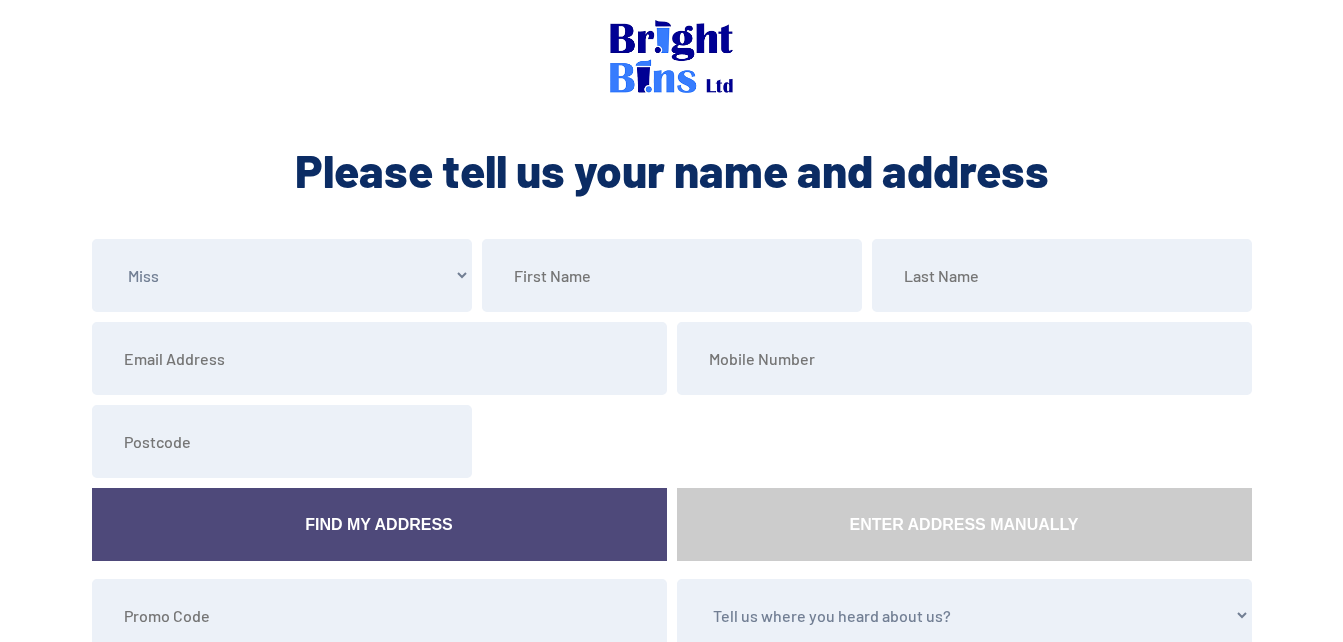 click on "Please Select Mr Mrs Miss Ms Dr [PERSON_NAME]" at bounding box center [282, 275] 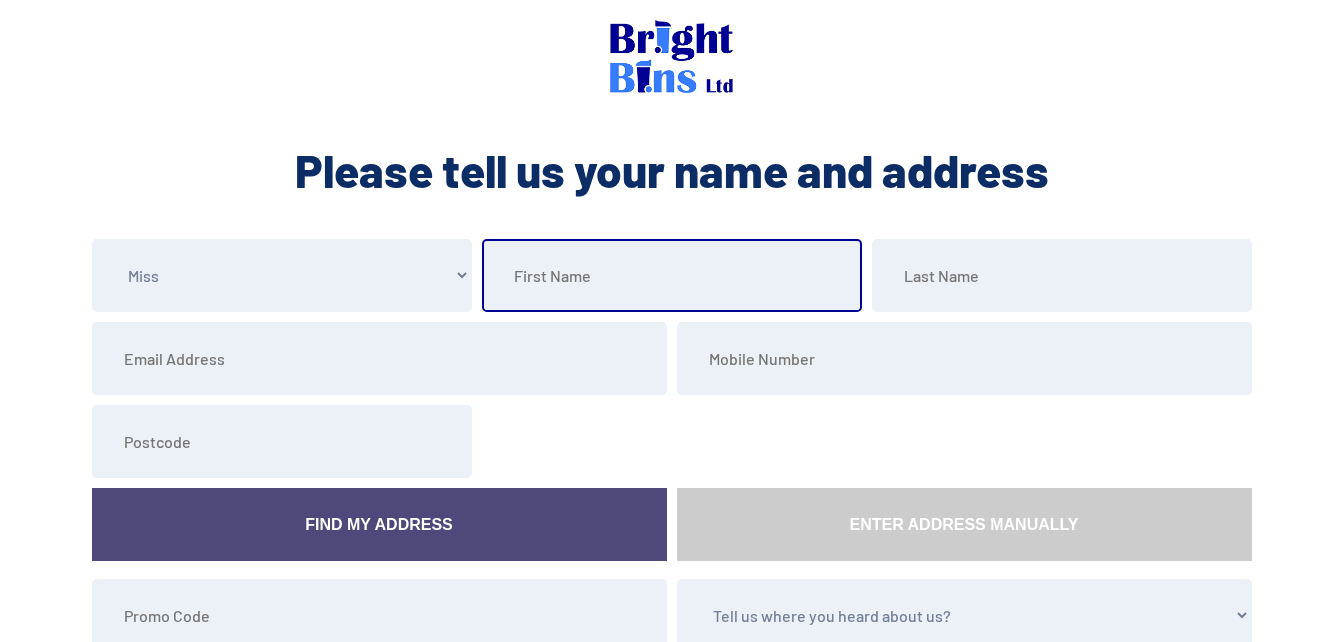 click at bounding box center (672, 275) 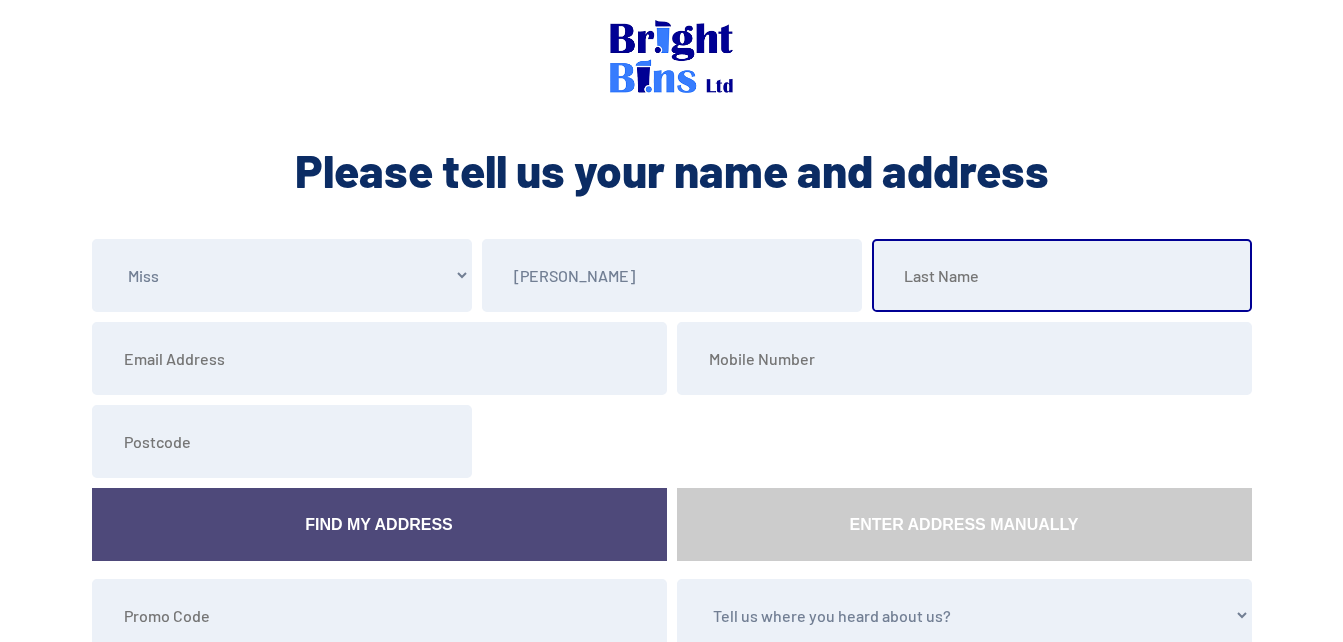 type on "[PERSON_NAME]" 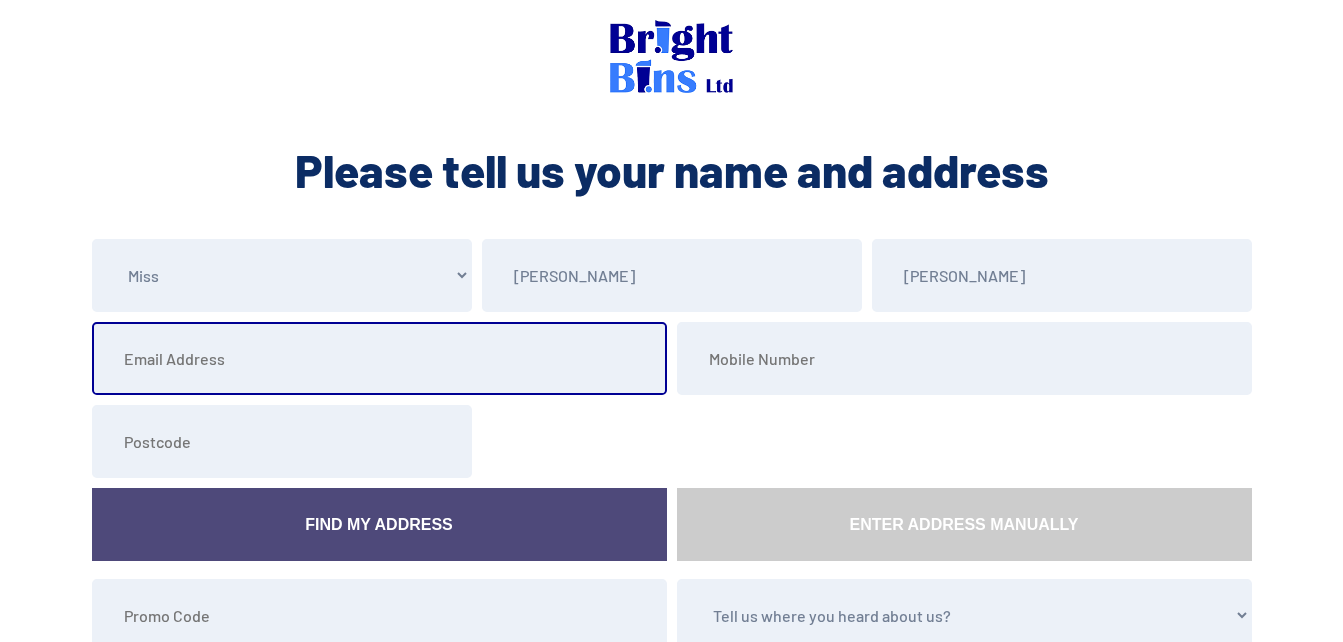 type on "[PERSON_NAME][EMAIL_ADDRESS][DOMAIN_NAME]" 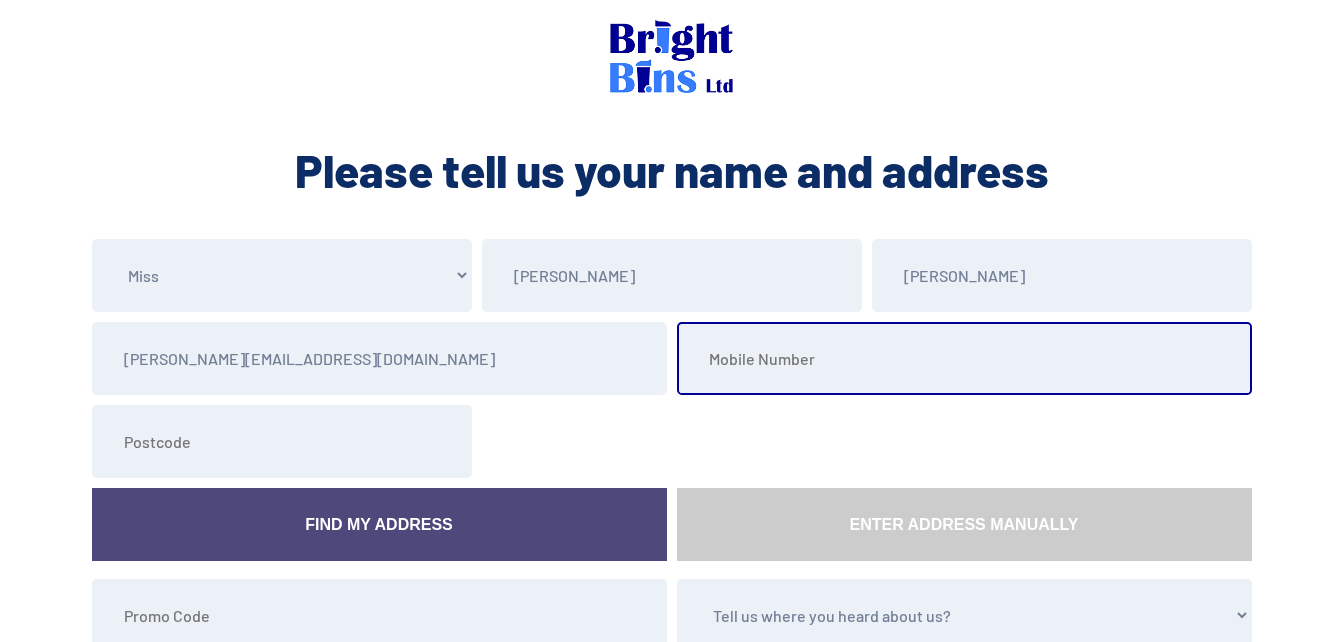 type on "07359358040" 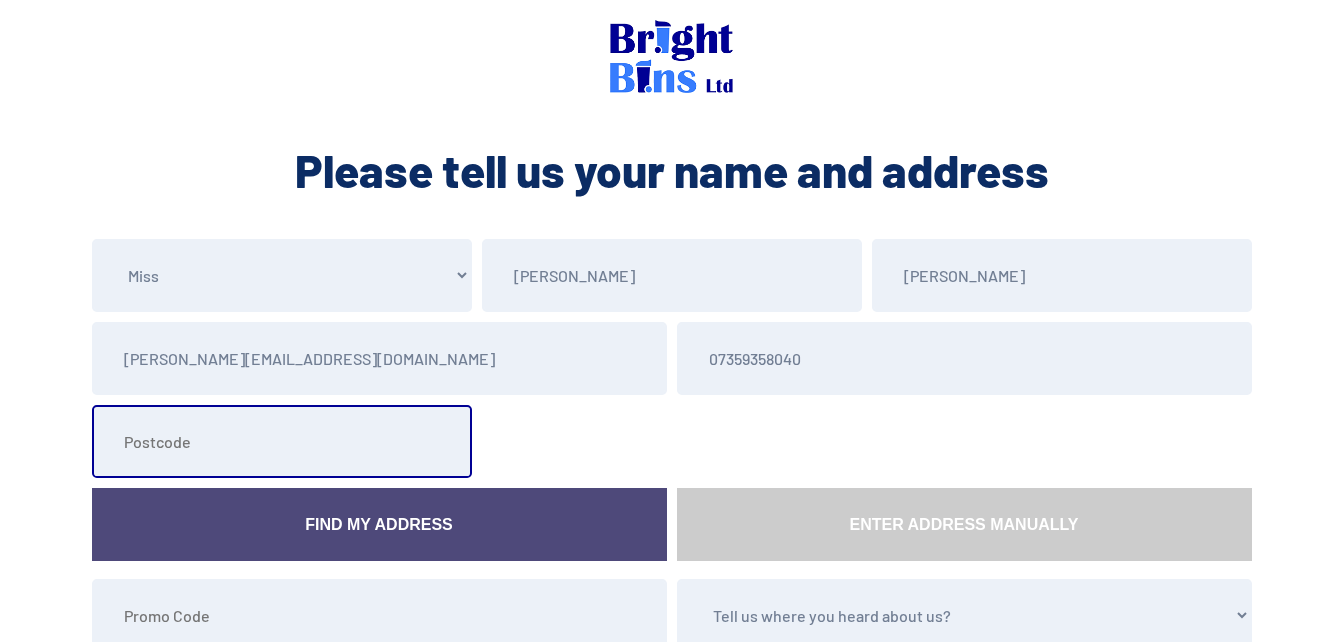 type on "LL12 7NW" 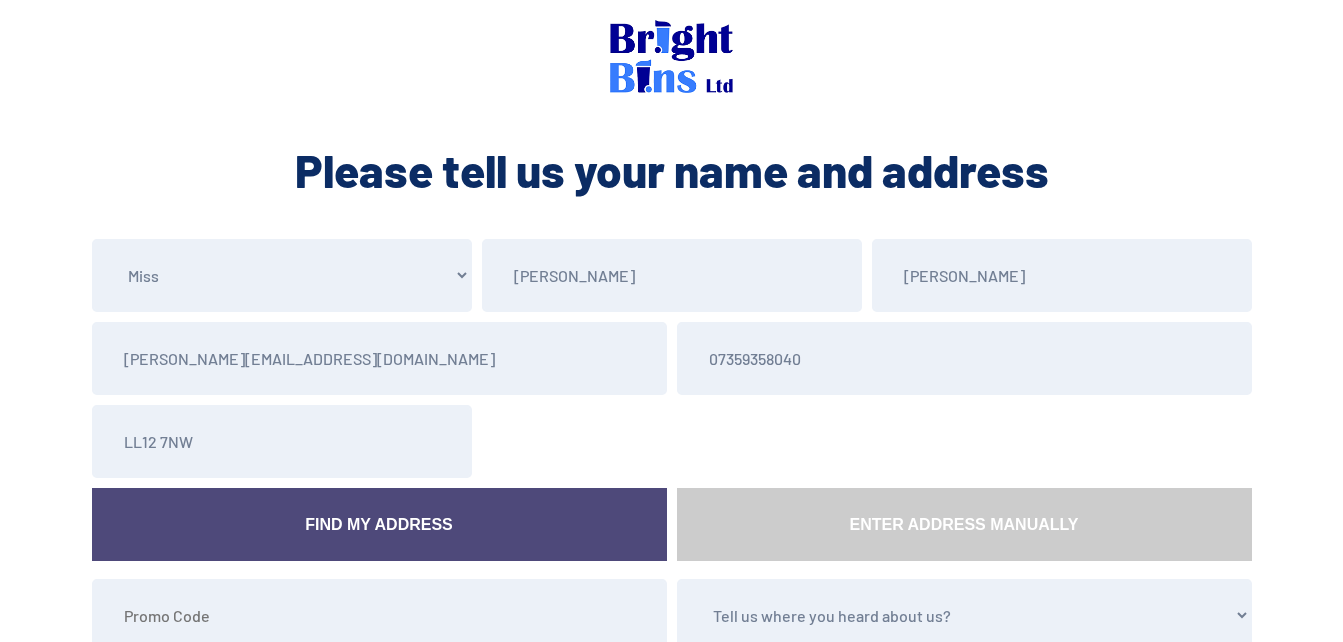 click on "Find My Address" at bounding box center [379, 524] 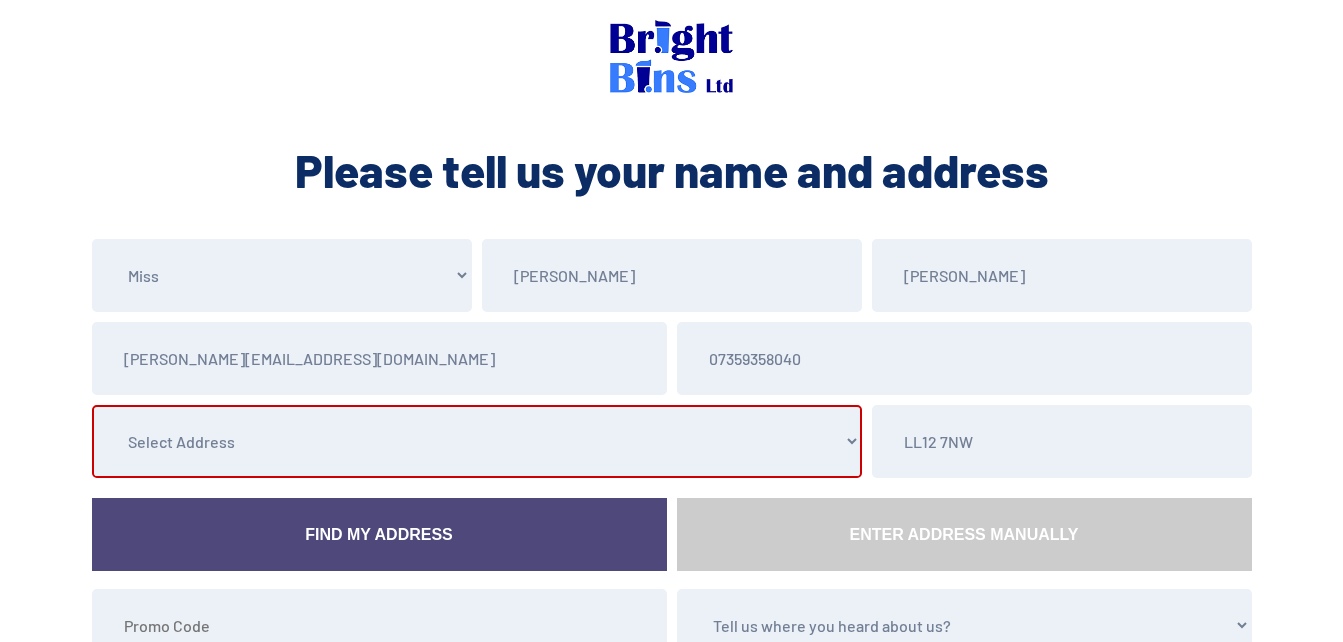click on "Select Address [GEOGRAPHIC_DATA], , , , , [GEOGRAPHIC_DATA],  2 The Laurels, , , , , [GEOGRAPHIC_DATA],  [GEOGRAPHIC_DATA], , , , , [GEOGRAPHIC_DATA],  [GEOGRAPHIC_DATA], , , , , [GEOGRAPHIC_DATA],  5 The Laurels, , , , , [GEOGRAPHIC_DATA],  6 The Laurels, , , , , [GEOGRAPHIC_DATA],  7 The Laurels, , , , , [GEOGRAPHIC_DATA],  8 The Laurels, , , , , [GEOGRAPHIC_DATA],  9 The Laurels, , , , , [GEOGRAPHIC_DATA],  10 The Laurels, , , , , [GEOGRAPHIC_DATA],  11 The Laurels, , , , , [GEOGRAPHIC_DATA],  12 The Laurels, , , , , [GEOGRAPHIC_DATA],  13 The Laurels, , , , , [GEOGRAPHIC_DATA],  14 The Laurels, , , , , [GEOGRAPHIC_DATA],  15 The Laurels, , , , , [GEOGRAPHIC_DATA],  16 The Laurels, , , , , [GEOGRAPHIC_DATA],  17 The Laurels, , , , , [GEOGRAPHIC_DATA],  18 The Laurels, , , , , [GEOGRAPHIC_DATA],  19 The Laurels, , , , , [GEOGRAPHIC_DATA],  20 The Laurels, , , , , [GEOGRAPHIC_DATA],  21 The Laurels, , , , , [GEOGRAPHIC_DATA],  22 The Laurels, , , , , [GEOGRAPHIC_DATA],  23 The Laurels, , , , , [GEOGRAPHIC_DATA],  24 The Laurels, , , , , [GEOGRAPHIC_DATA],  25 The Laurels, , , , , [GEOGRAPHIC_DATA],  26 The Laurels, , , , , [GEOGRAPHIC_DATA],  27 The Laurels, , , , , [GEOGRAPHIC_DATA],  28 The Laurels, , , , , [GEOGRAPHIC_DATA],  29 The Laurels, , , , , [GEOGRAPHIC_DATA]," at bounding box center [477, 441] 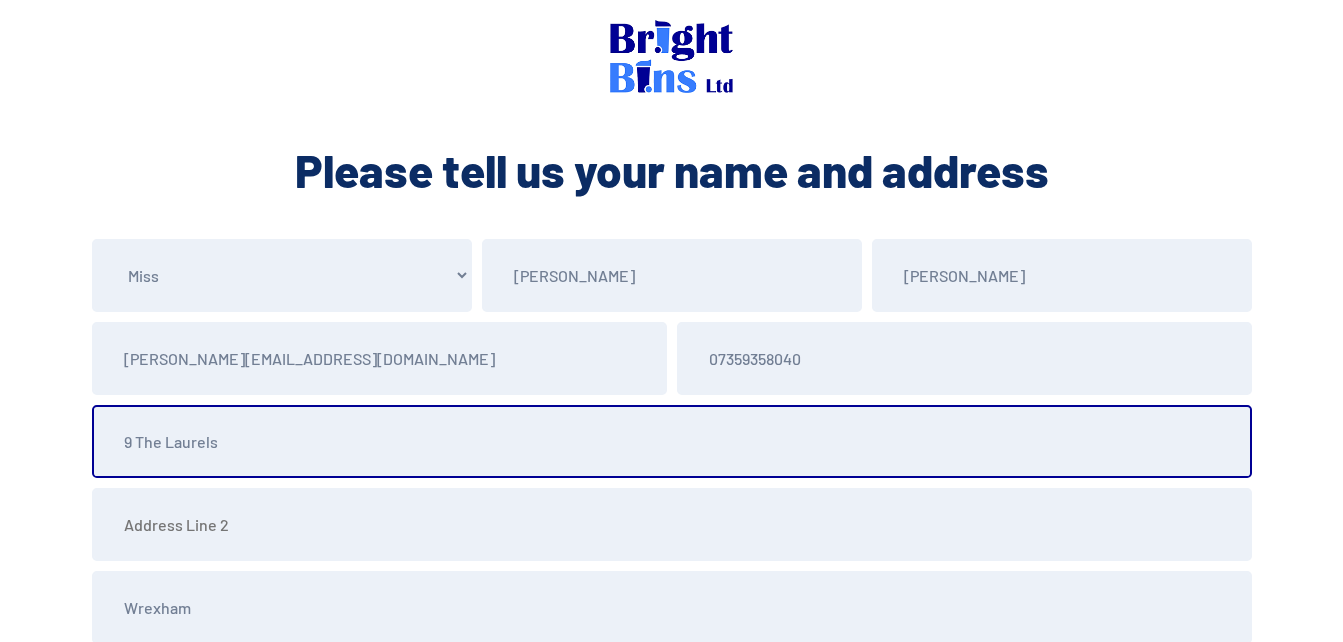 click on "9 The Laurels" at bounding box center (672, 441) 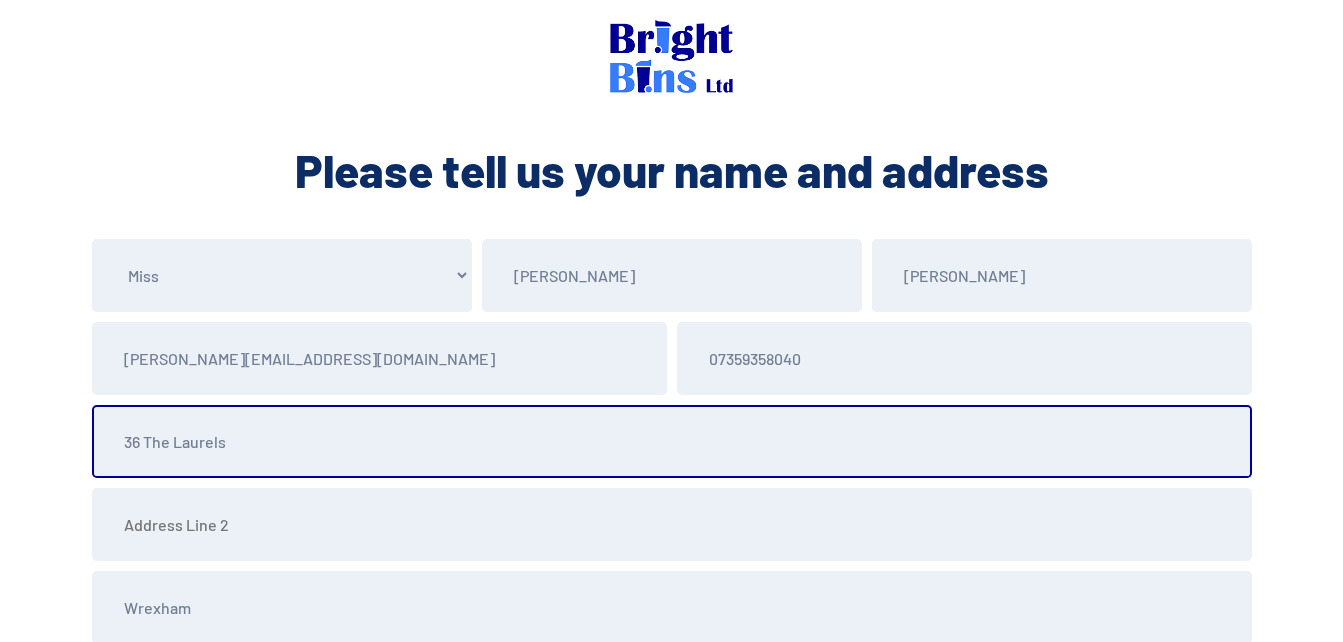 type on "36 The Laurels" 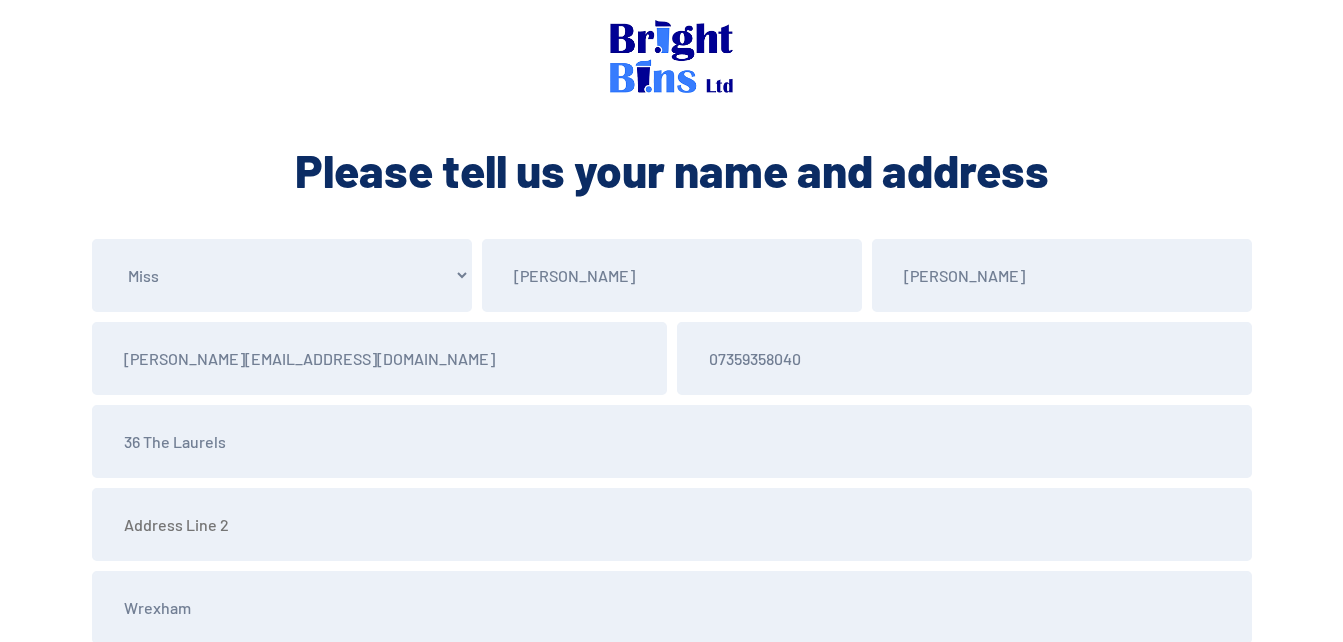 click on "Please Select Mr Mrs Miss Ms Dr Other [PERSON_NAME] [PERSON_NAME][EMAIL_ADDRESS][DOMAIN_NAME] 07359358040 [GEOGRAPHIC_DATA] [GEOGRAPHIC_DATA] [GEOGRAPHIC_DATA] [GEOGRAPHIC_DATA] [STREET_ADDRESS] Tell us where you heard about us? Word of Mouth Leaflet Sticker On Bin Spoke To Driver Canvasser Google Social Media Heart Radio Text Message Promo Card Other Back Order Now" at bounding box center [671, 642] 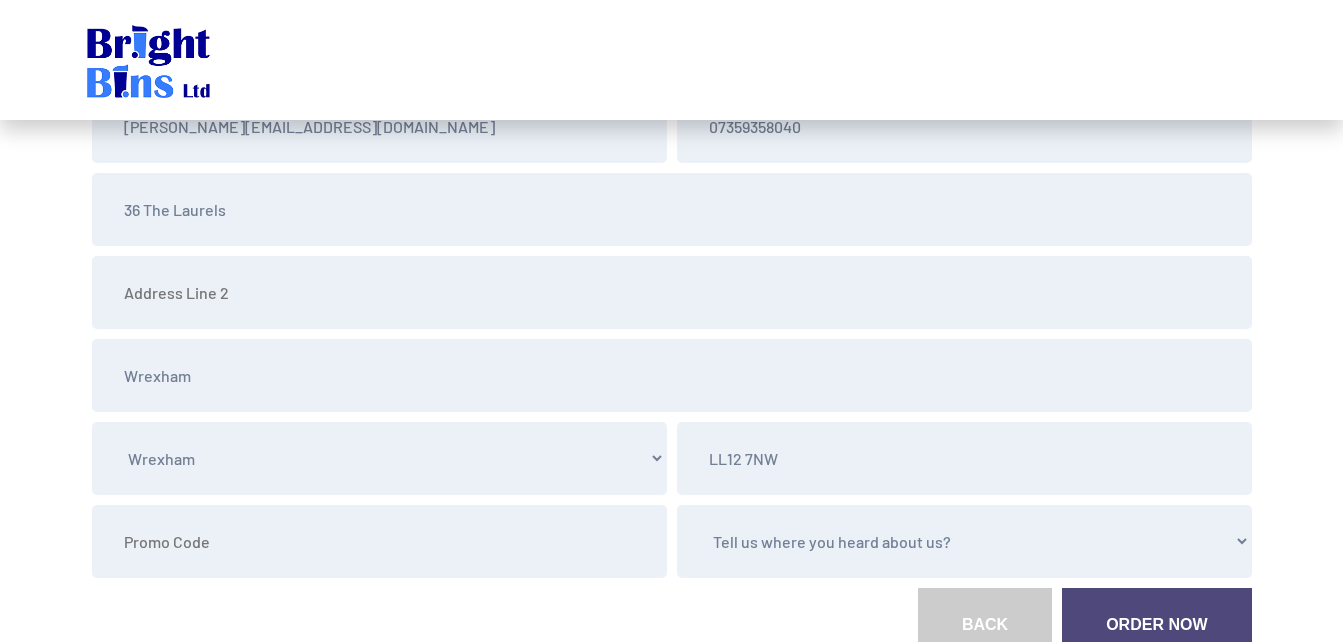 scroll, scrollTop: 280, scrollLeft: 0, axis: vertical 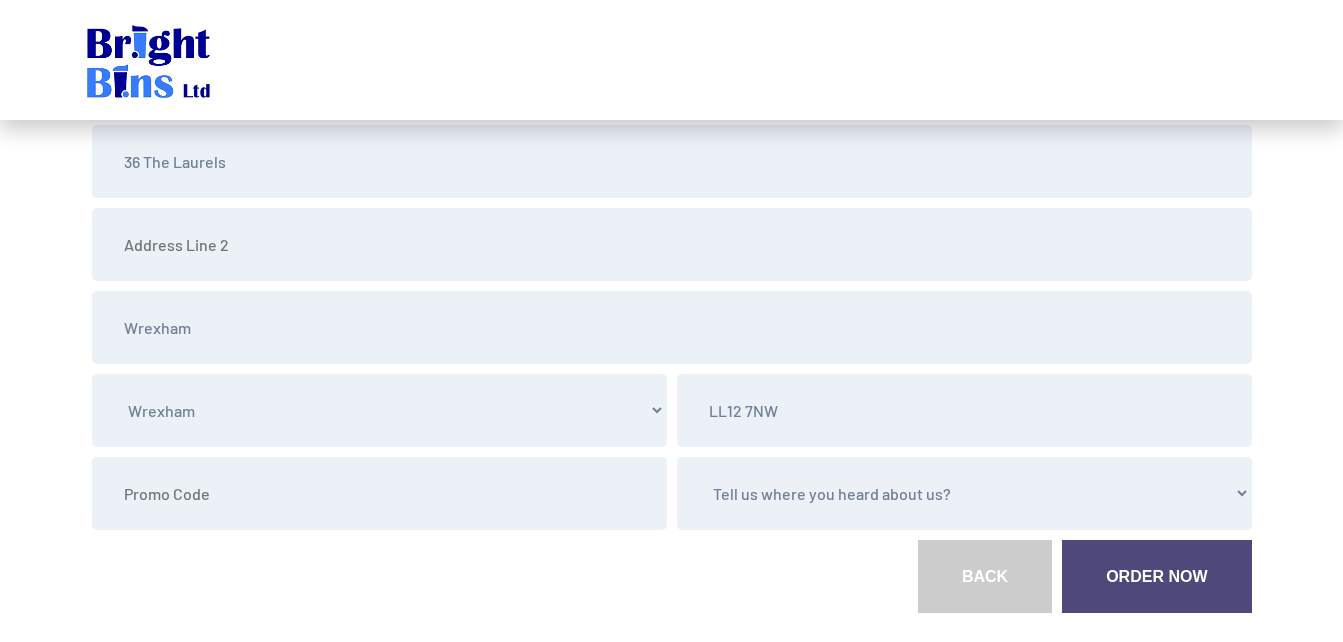 click on "Tell us where you heard about us? Word of Mouth Leaflet Sticker On Bin Spoke To Driver Canvasser Google Social Media Heart Radio Text Message Promo Card Other" at bounding box center (964, 493) 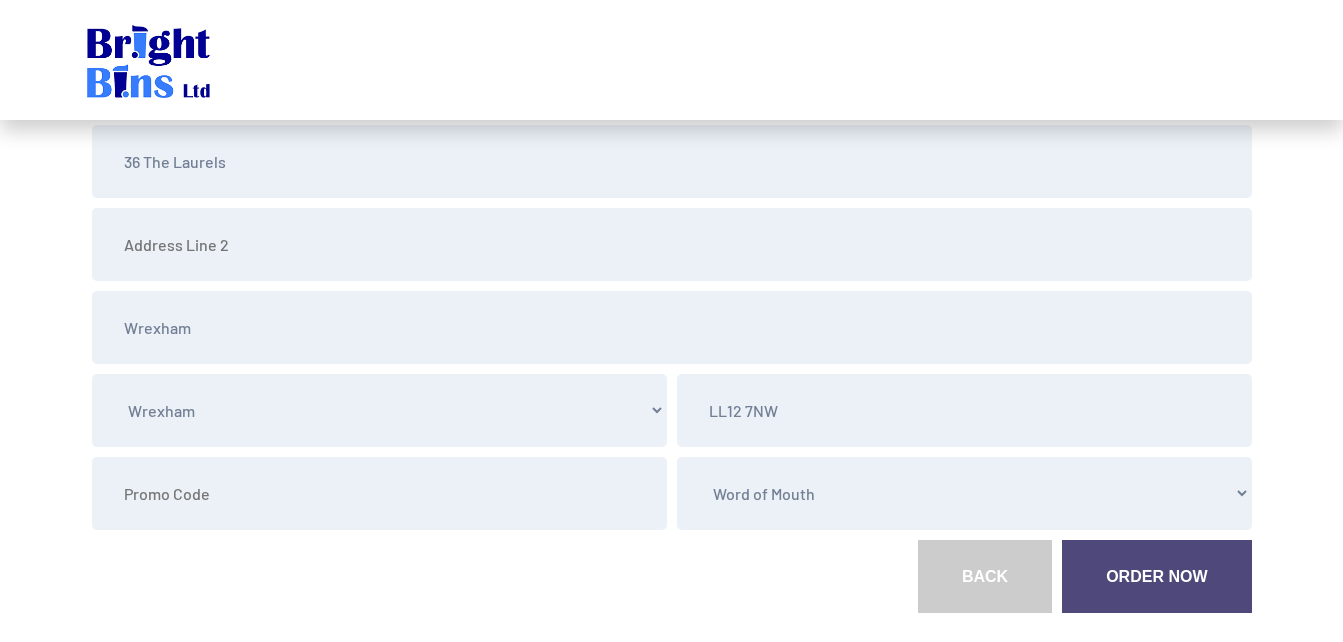 click on "Tell us where you heard about us? Word of Mouth Leaflet Sticker On Bin Spoke To Driver Canvasser Google Social Media Heart Radio Text Message Promo Card Other" at bounding box center (964, 493) 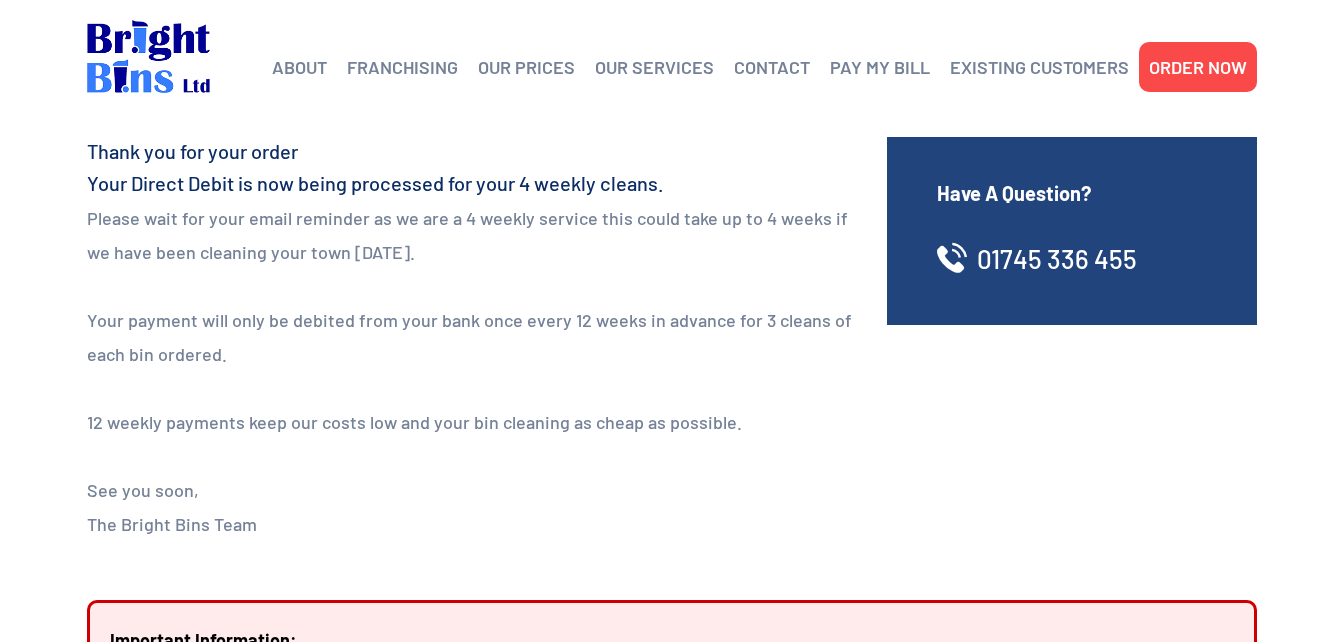 scroll, scrollTop: 0, scrollLeft: 0, axis: both 